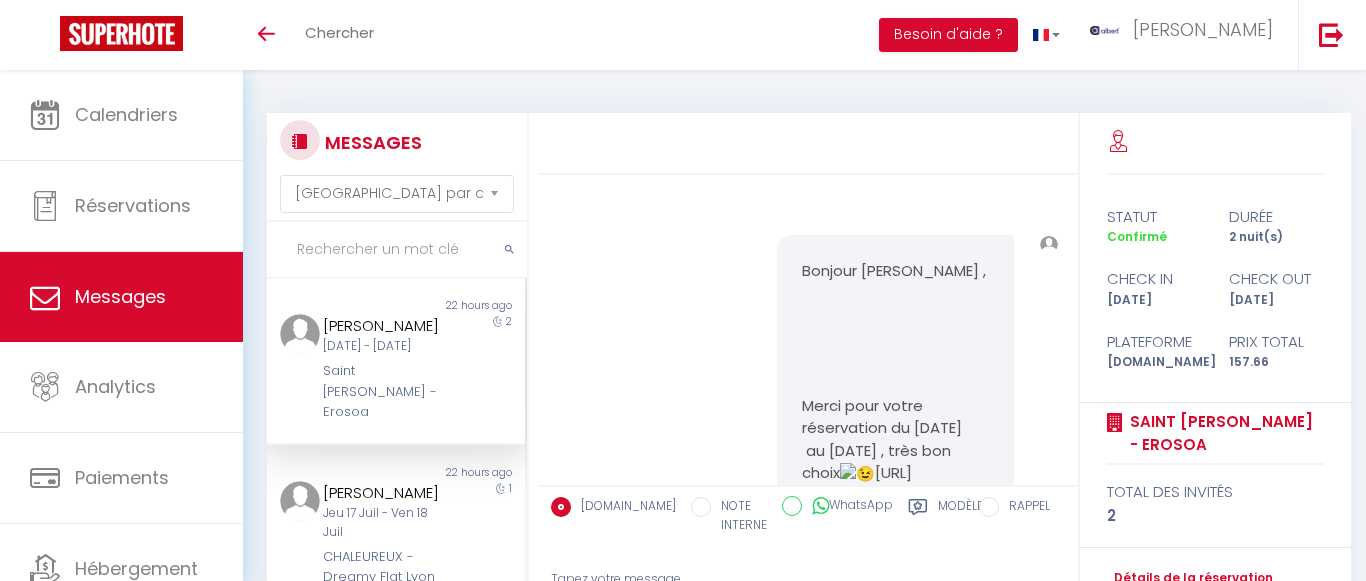 select on "message" 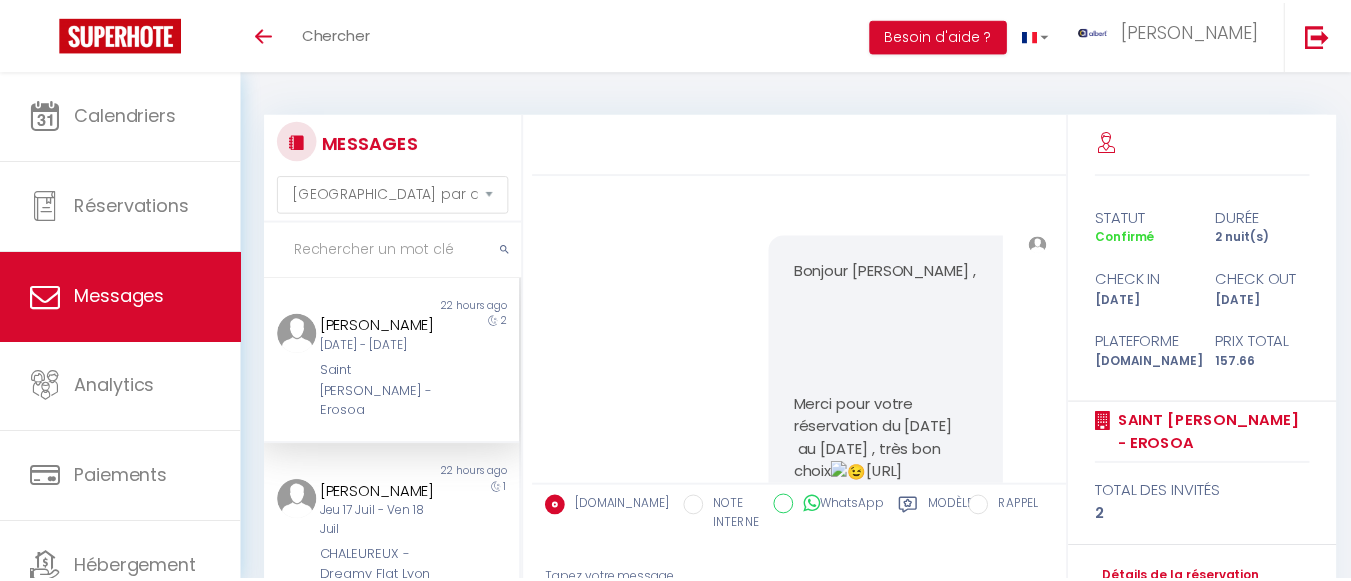scroll, scrollTop: 0, scrollLeft: 0, axis: both 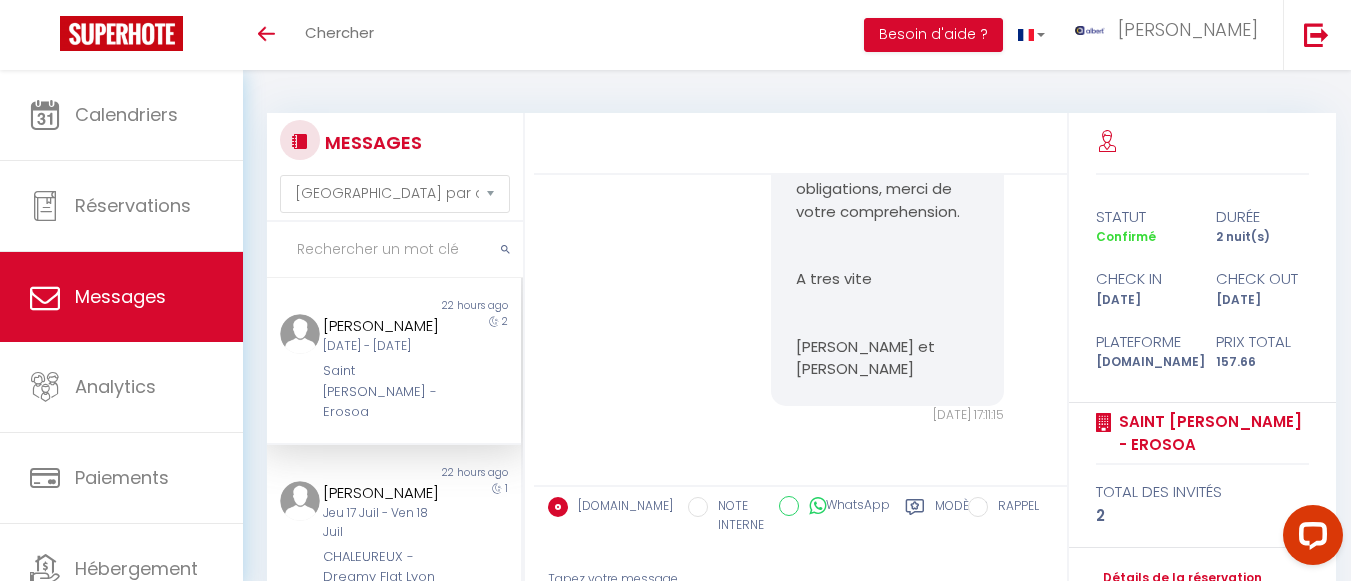 paste on "CHIEV" 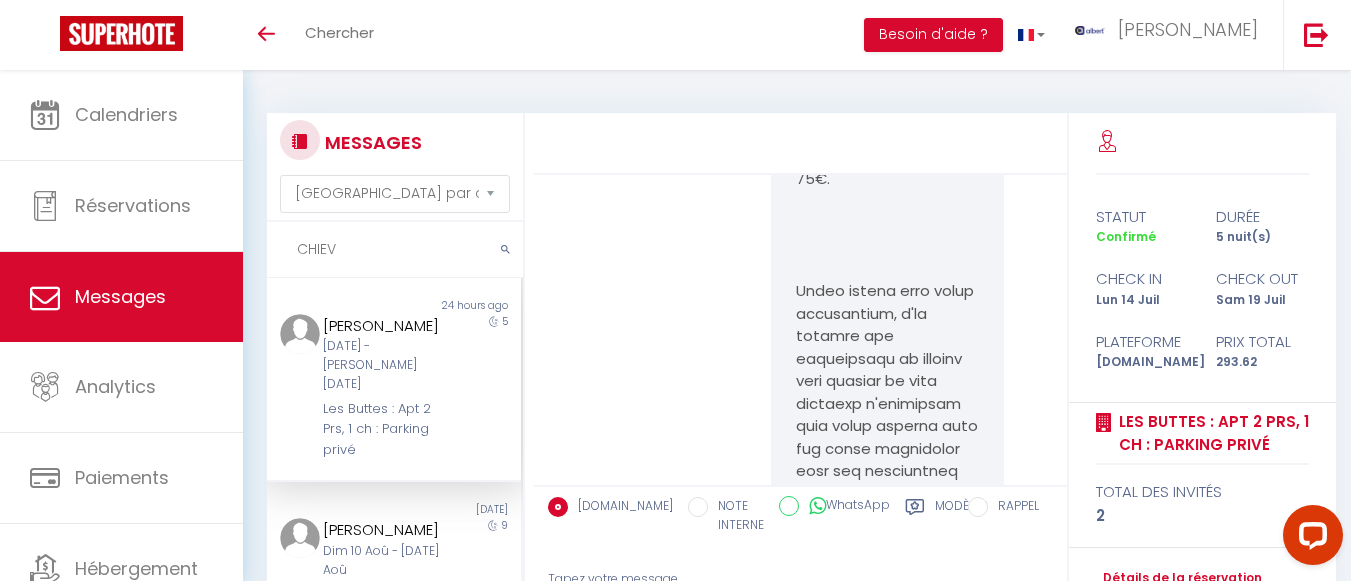 scroll, scrollTop: 9421, scrollLeft: 0, axis: vertical 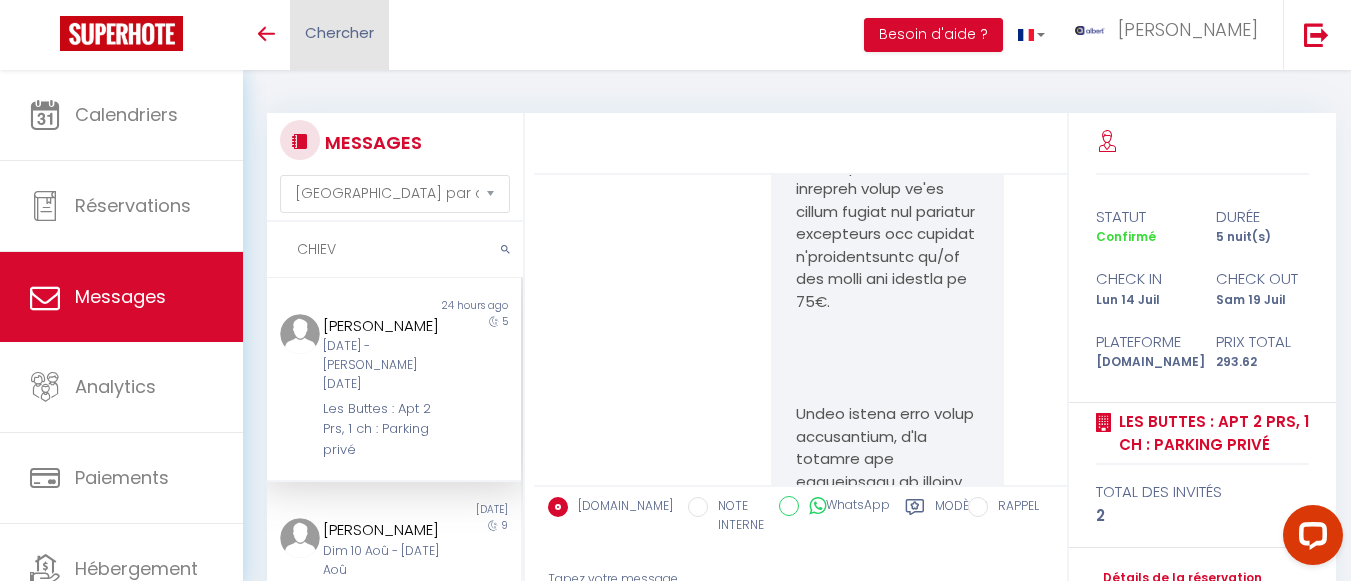 type on "CHIEV" 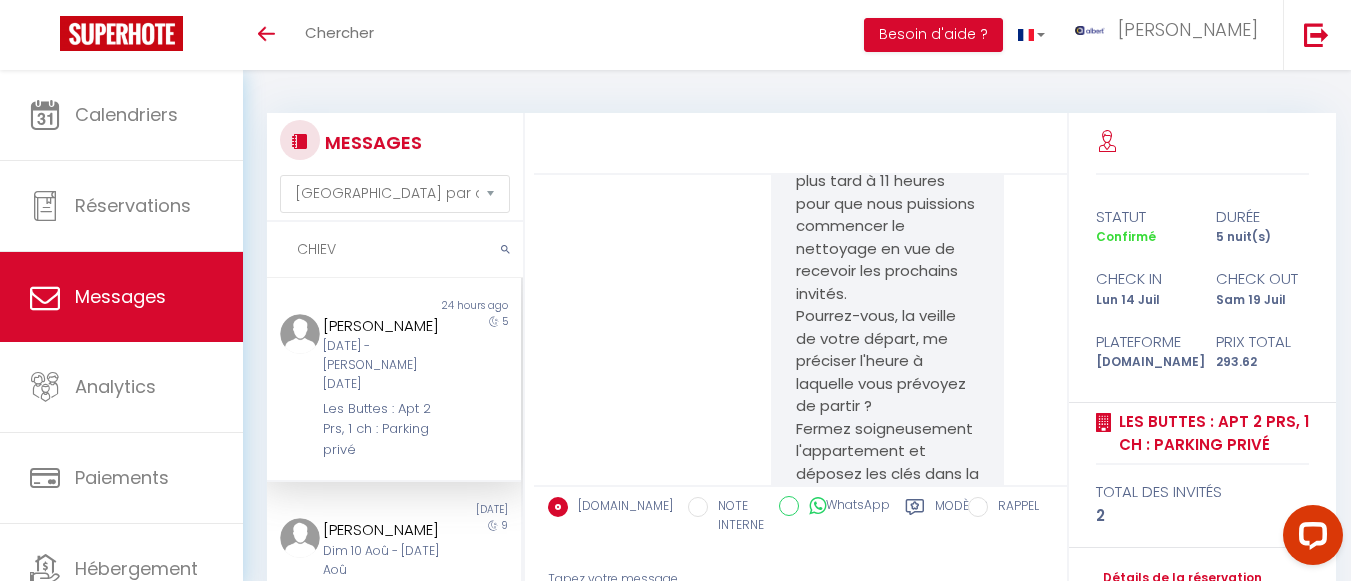 scroll, scrollTop: 4321, scrollLeft: 0, axis: vertical 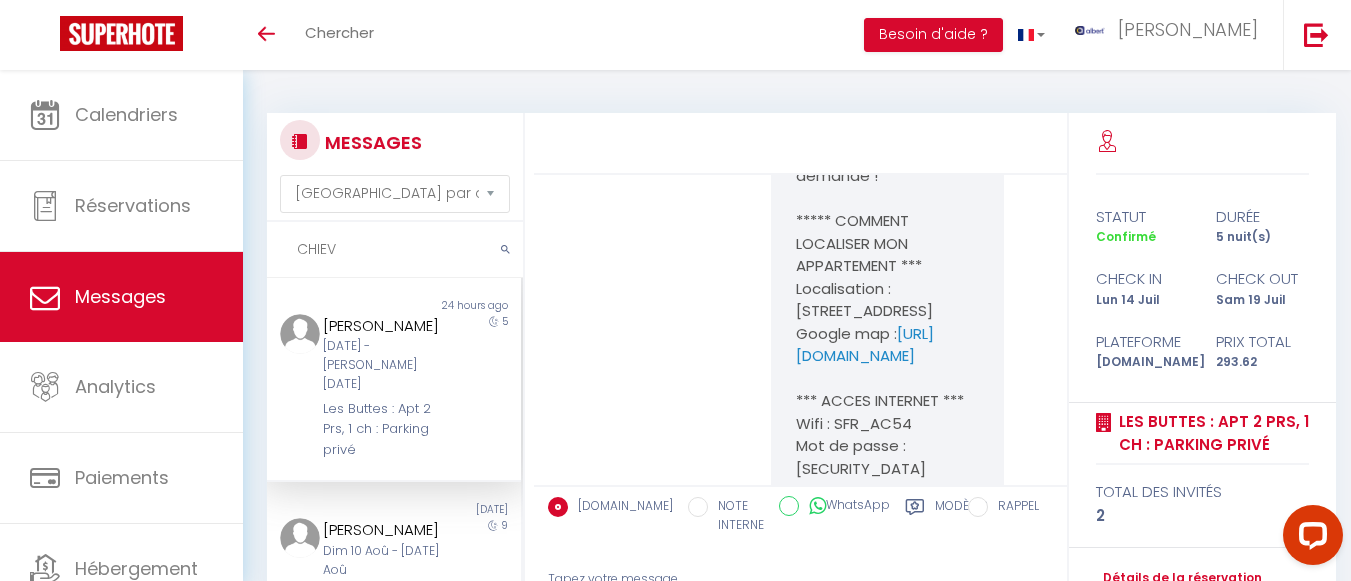 click on "*** COMMENT FAIRE SON CHECKIN *** Afin de faciliter votre arrivée, nous avons préparé un guide PDF avec photos pour votre check-in autonome. Vous pouvez le consulter en suivant ce lien : https://drive.google.com/file/d/1kM0CkUqmVmF8eN2jWBHX2qgJwMQka2J3/ La télécommande pour accéder au parking sera déposée sur la table à manger de l'appartement. Les places de stationnement ne sont pas nominatives. Les serviettes de toilette vous attendent sur votre lit, accompagnées d'un tapis de bain. Et si vous avez besoin d'une petite pause café ou thé, la cuisine est à votre disposition avec tout le nécessaire pour vous préparer une boisson chaude à votre goût. Nous espérons que vous passerez un excellent séjour dans notre appartement, et n'hésitez pas à nous contacter si vous avez la moindre question ou demande ! ***** COMMENT LOCALISER MON APPARTEMENT *** Localisation : 21 Rue des Buttes, 21000 Dijon Google map :  https://www.google.fr/maps/place/21+Rue+des+Buttes,+21000+Dijon/ *** ACCES INTERNET ***" at bounding box center [887, 154] 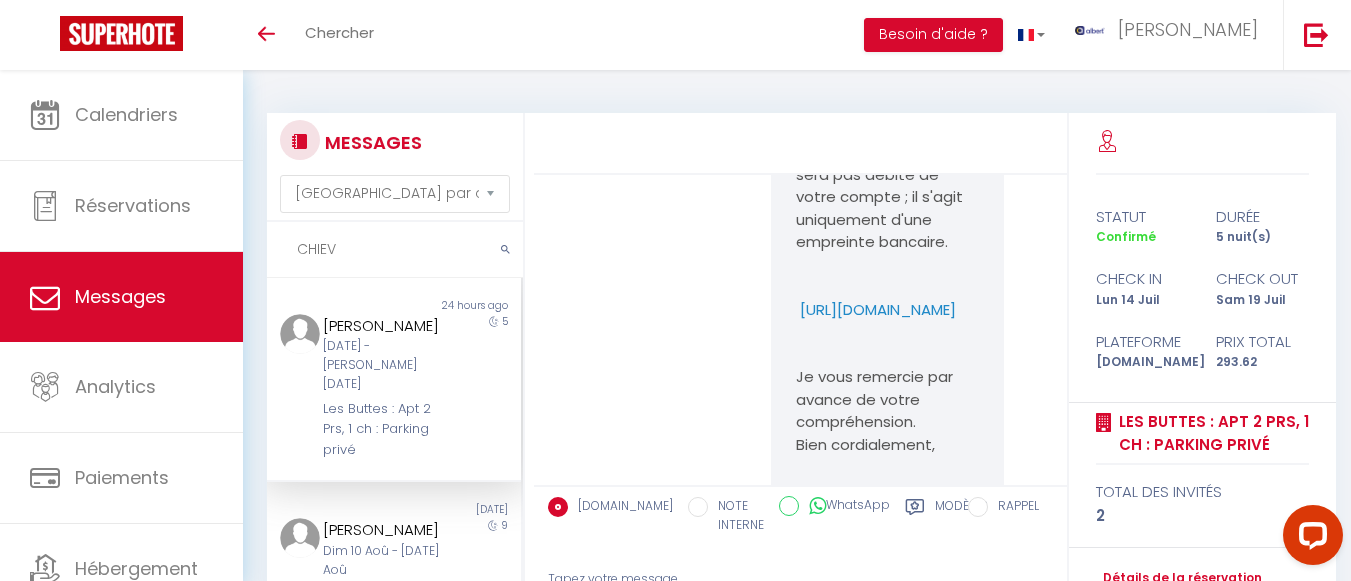 scroll, scrollTop: 2621, scrollLeft: 0, axis: vertical 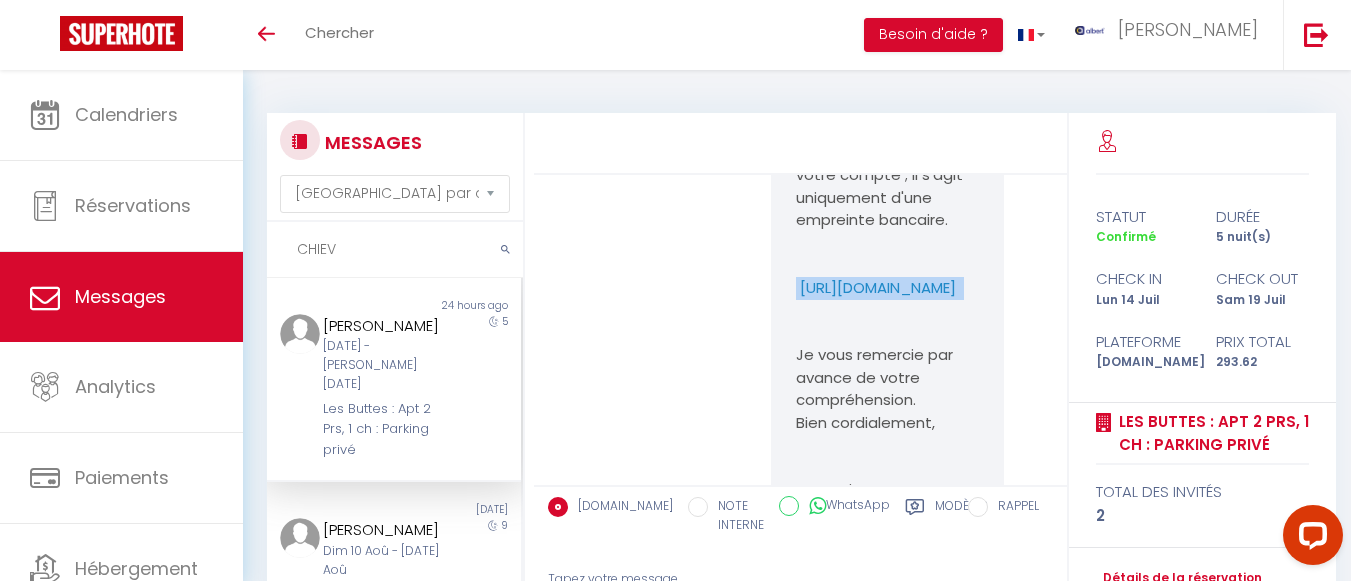 drag, startPoint x: 776, startPoint y: 276, endPoint x: 951, endPoint y: 327, distance: 182.28 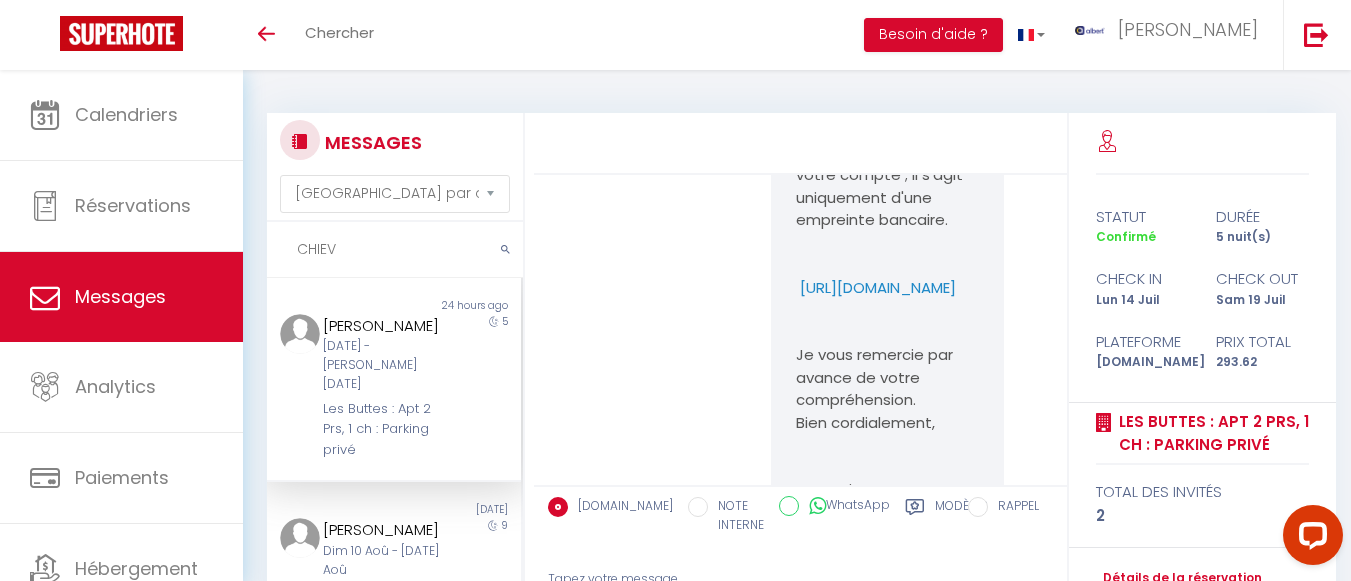 click on "Bonjour Kan Nam, Je vous contacte au sujet de la caution pour votre réservation.  Pourriez-vous, s'il vous plaît, procéder au dépôt de la caution en utilisant le lien ci-dessous ? Ce dépôt ne sera pas débité de votre compte ; il s'agit uniquement d'une empreinte bancaire.
https://superhote.com/applink/p/hxgQpFv3
Je vous remercie par avance de votre compréhension. Bien cordialement,
Corentin   Dim 13 Juil. 2025 - 12:09:23     Note Sms     Bonjour Kan Nam, Je vous contacte au sujet de la caution pour votre réservation.  Pourriez-vous, s'il vous plaît, procéder au dépôt de la caution en utilisant le lien ci-dessous ? Ce dépôt ne sera pas débité de votre compte ; il s'agit uniquement d'une empreinte bancaire.
https://superhote.com/applink/p/hxgQpFv3
Je vous remercie par avance de votre compréhension. Bien cordialement,
Corentin   Dim 13 Juil. 2025 - 12:09:23" at bounding box center [800, 207] 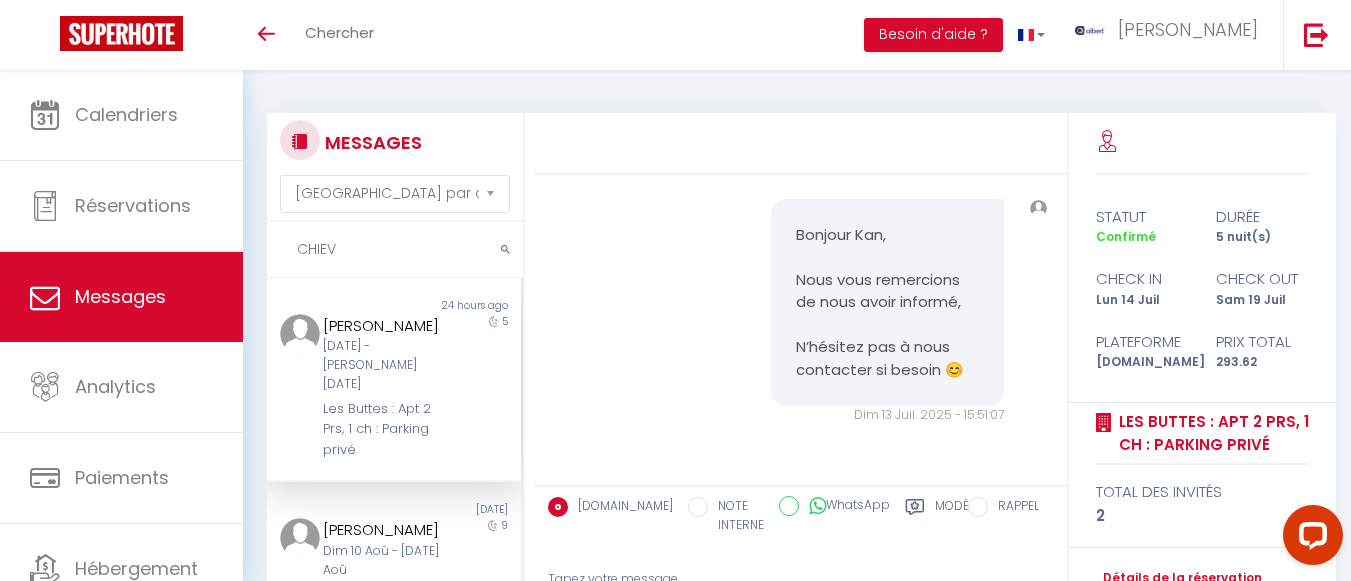 scroll, scrollTop: 10821, scrollLeft: 0, axis: vertical 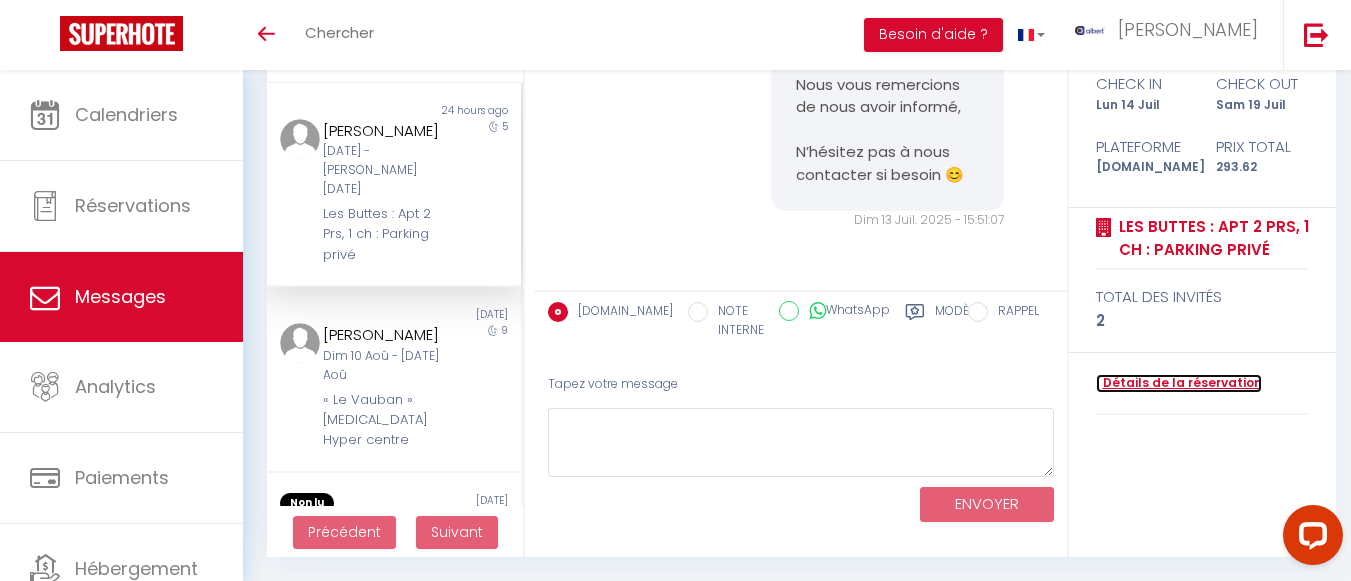 click on "Détails de la réservation" at bounding box center [1179, 383] 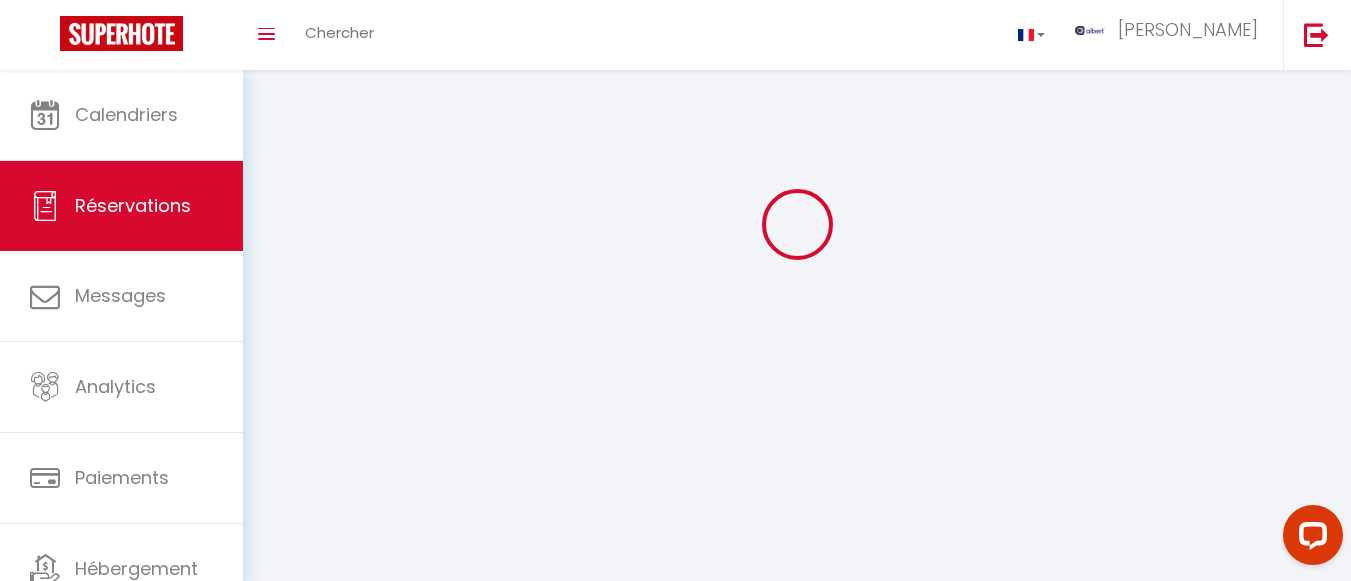 scroll, scrollTop: 0, scrollLeft: 0, axis: both 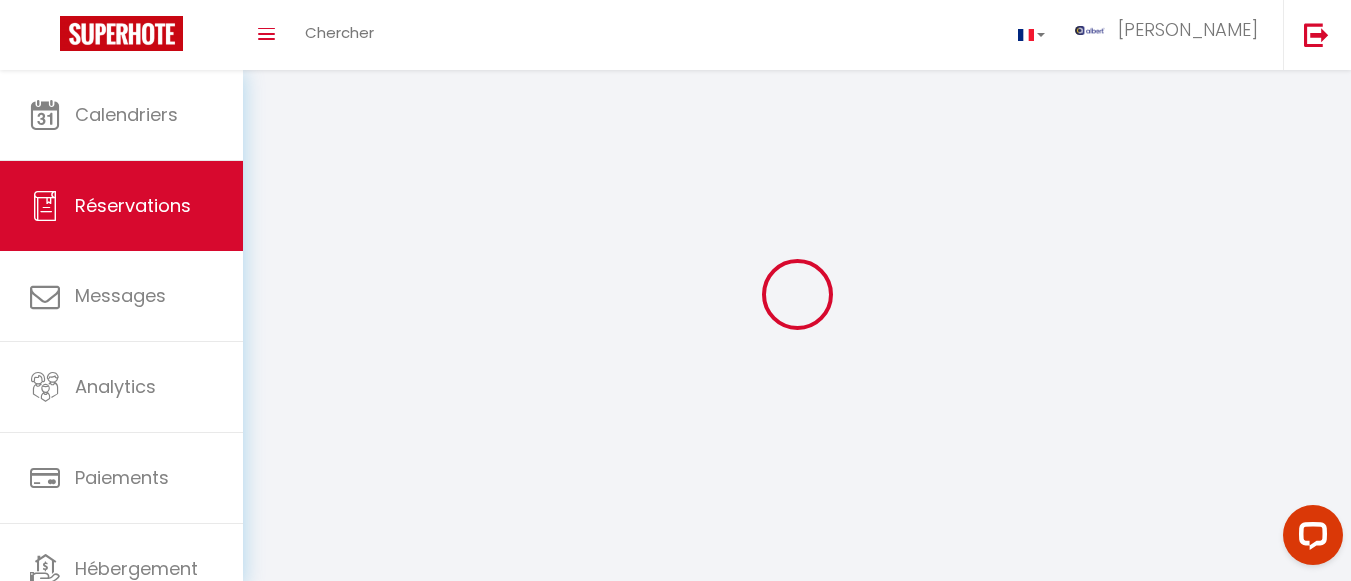 select 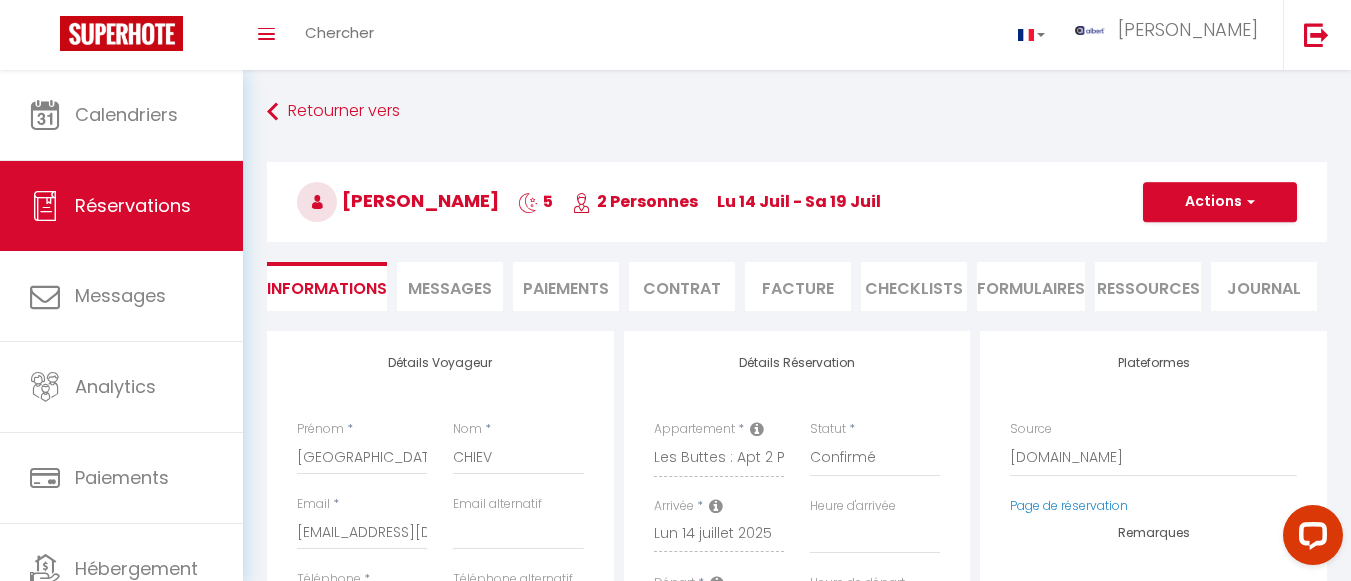 select 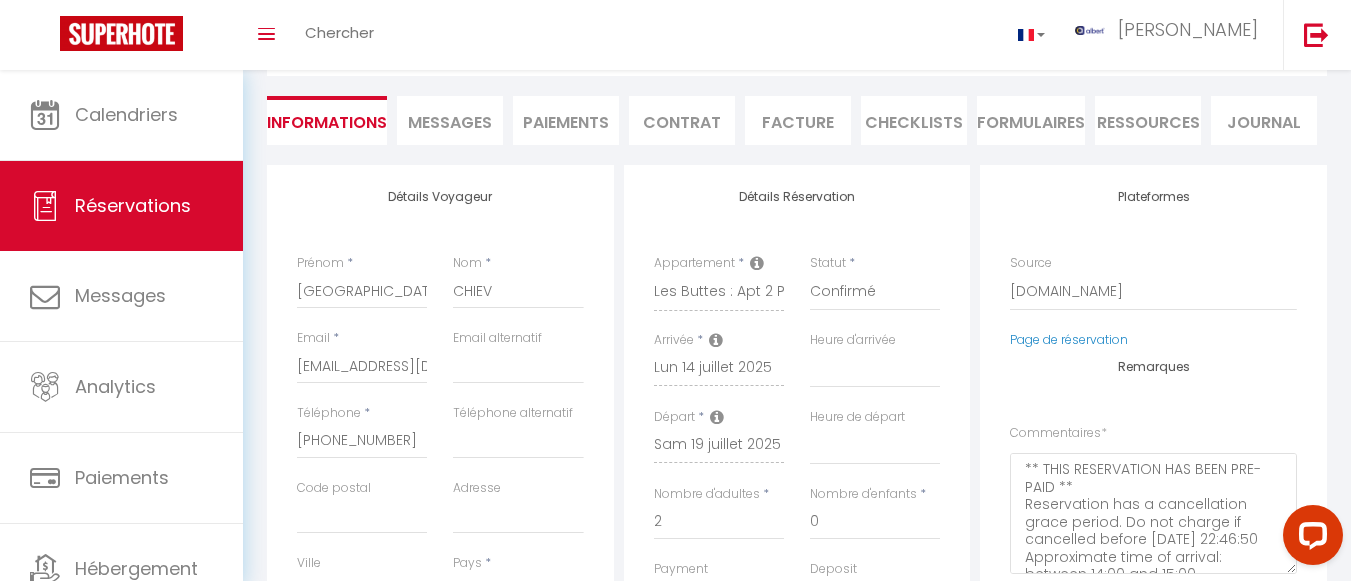 type on "42" 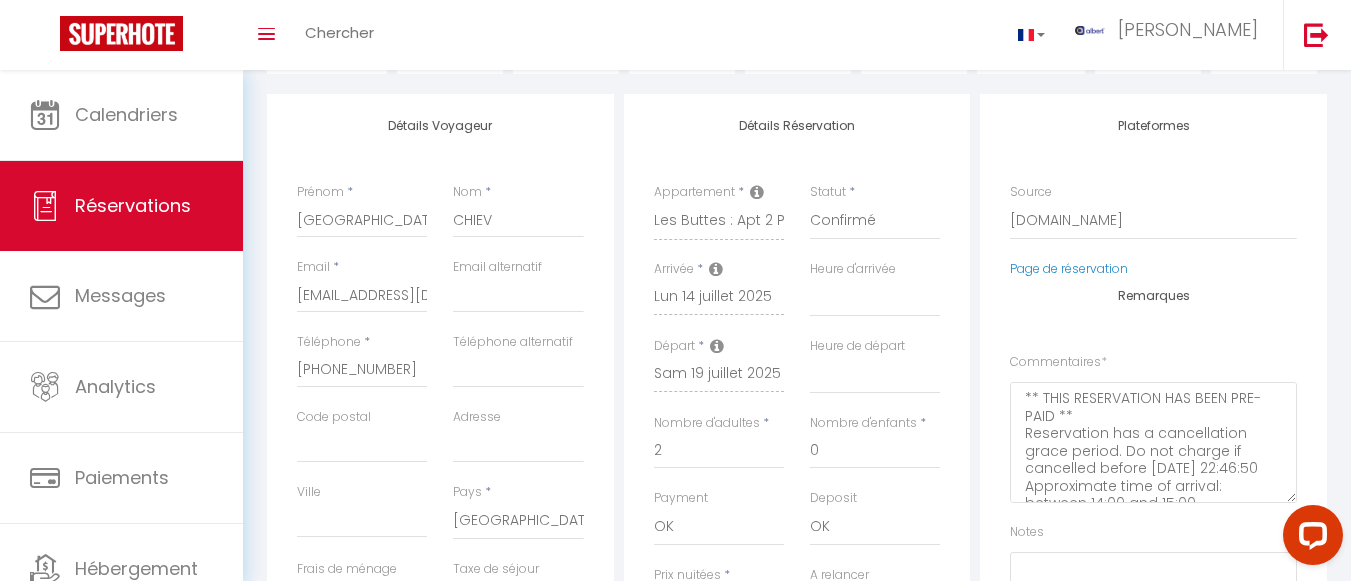 scroll, scrollTop: 0, scrollLeft: 0, axis: both 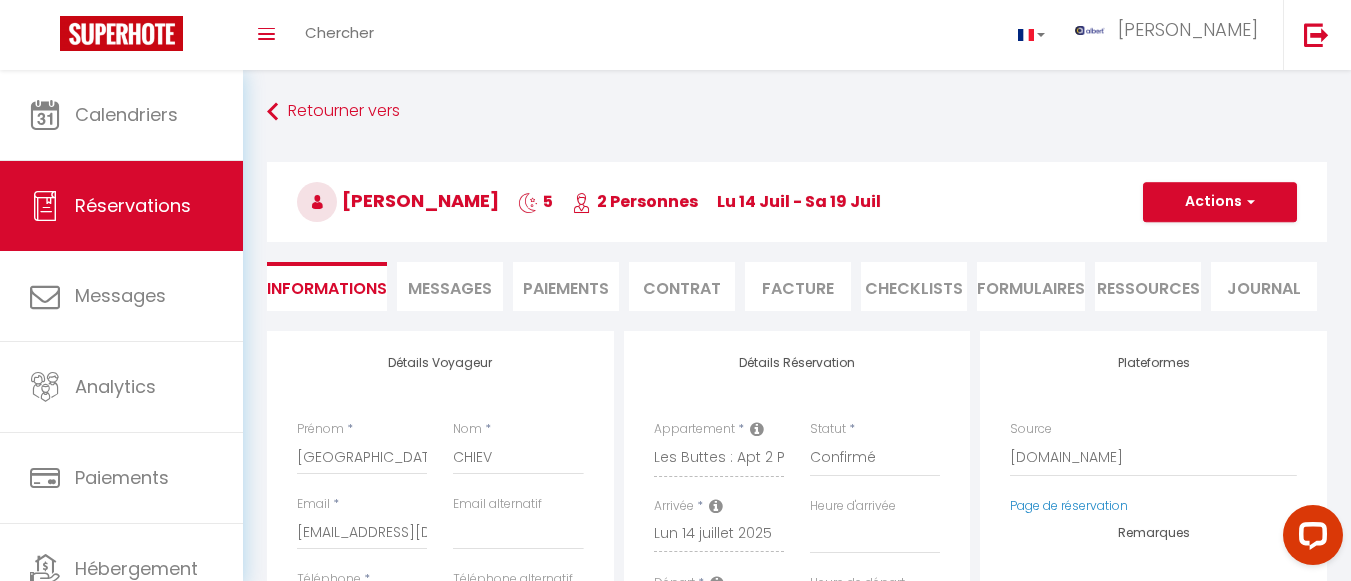 checkbox on "false" 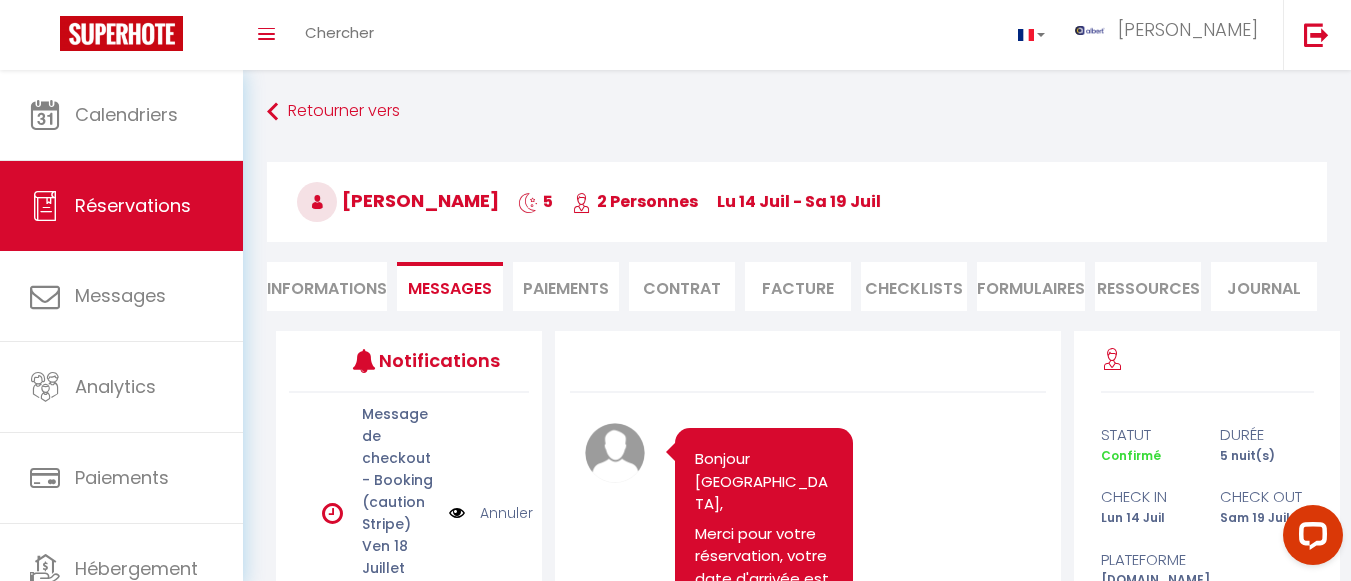 click on "Paiements" at bounding box center (566, 286) 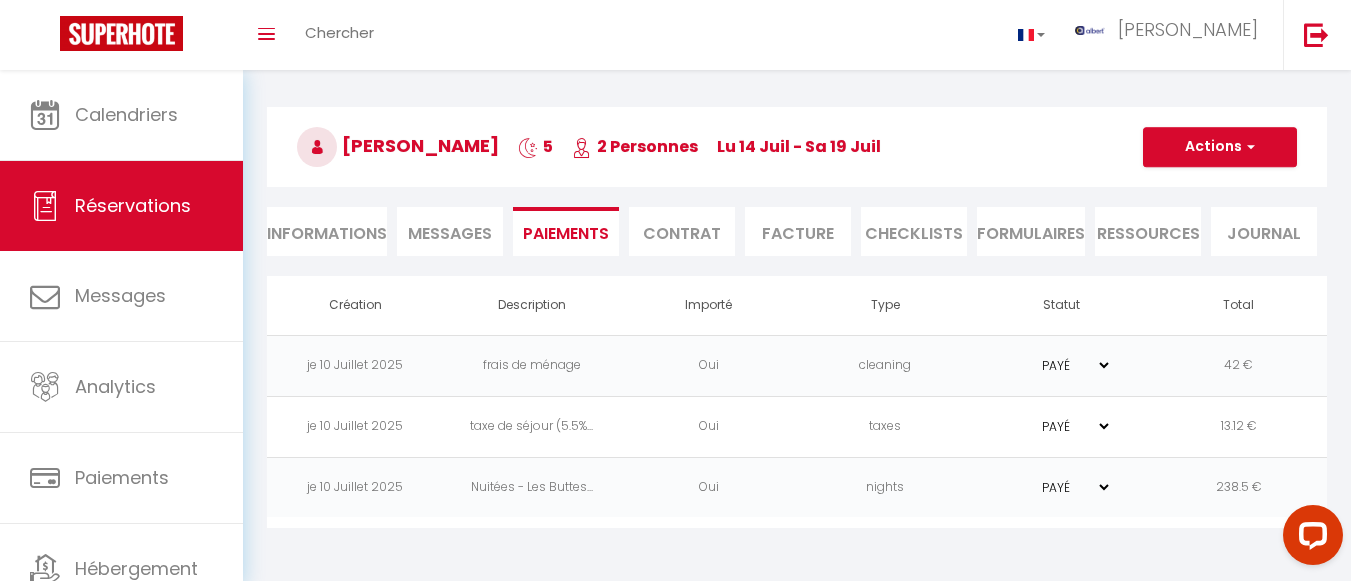 scroll, scrollTop: 70, scrollLeft: 0, axis: vertical 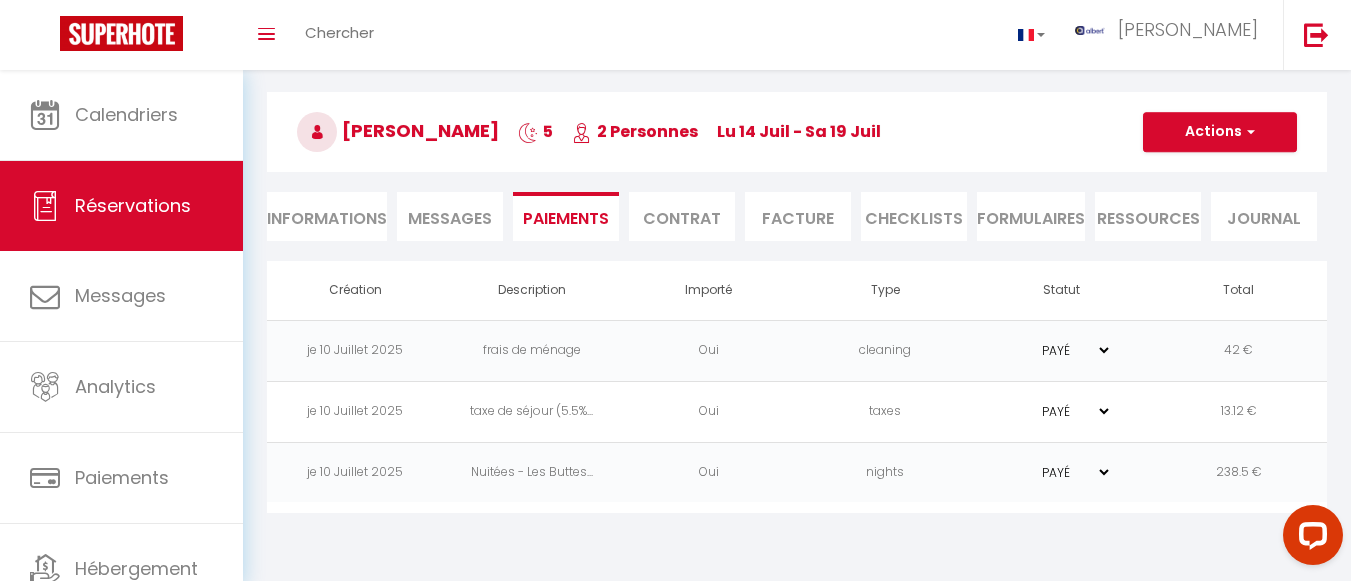 click on "Messages" at bounding box center [450, 218] 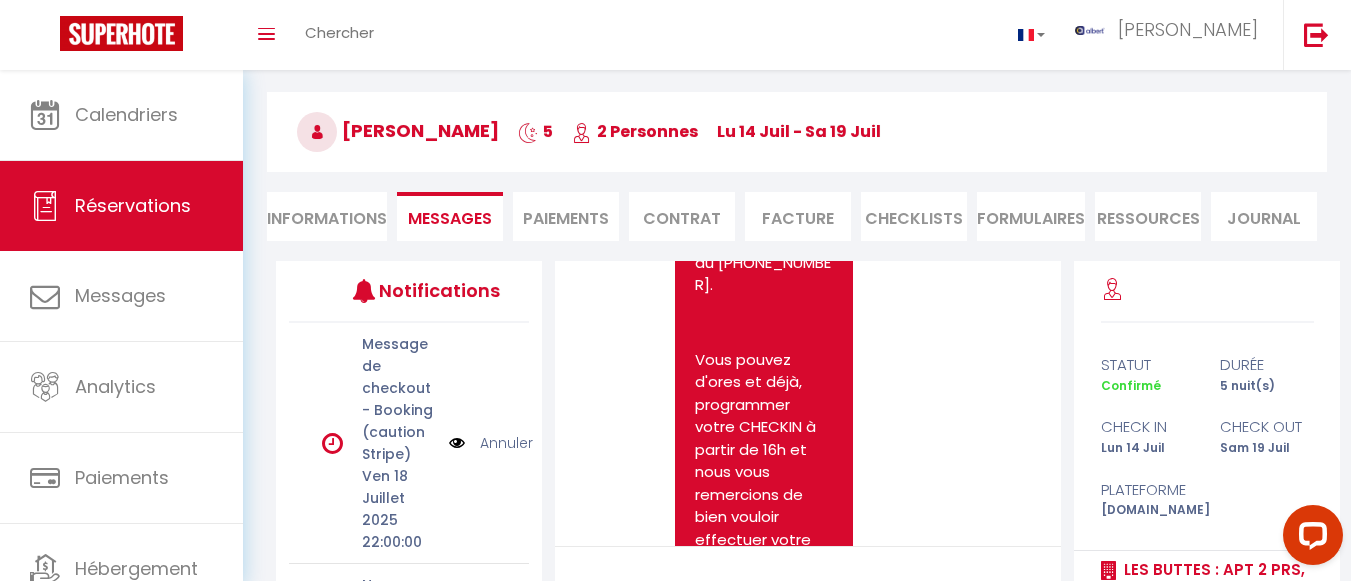 scroll, scrollTop: 700, scrollLeft: 0, axis: vertical 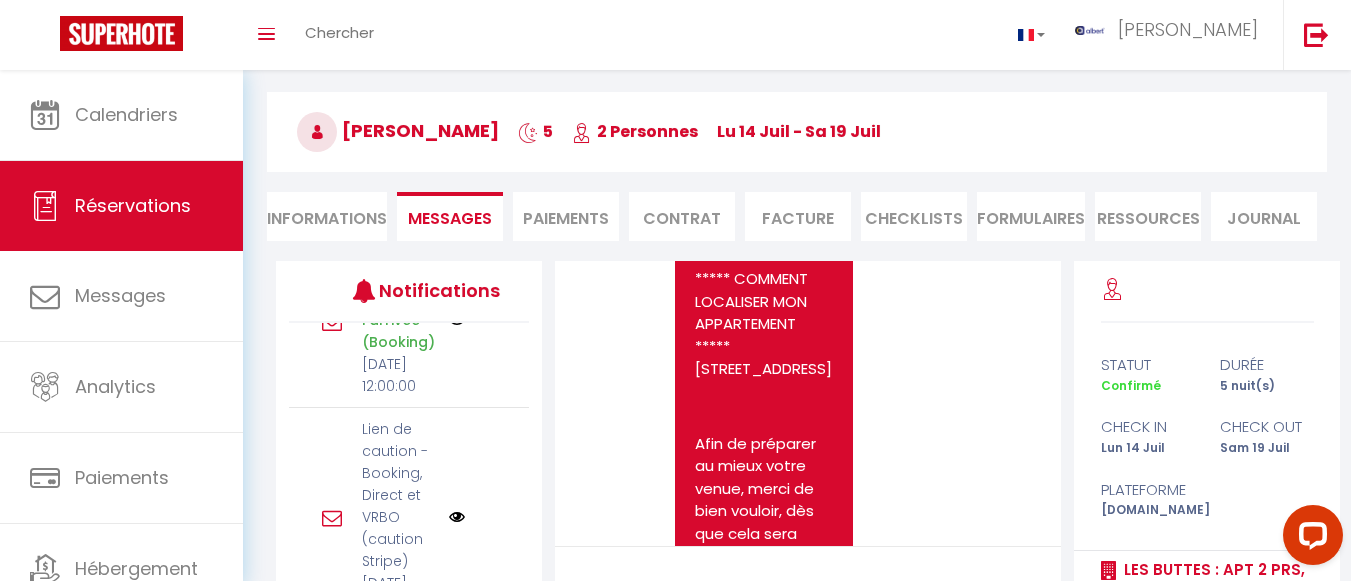 click at bounding box center (457, 320) 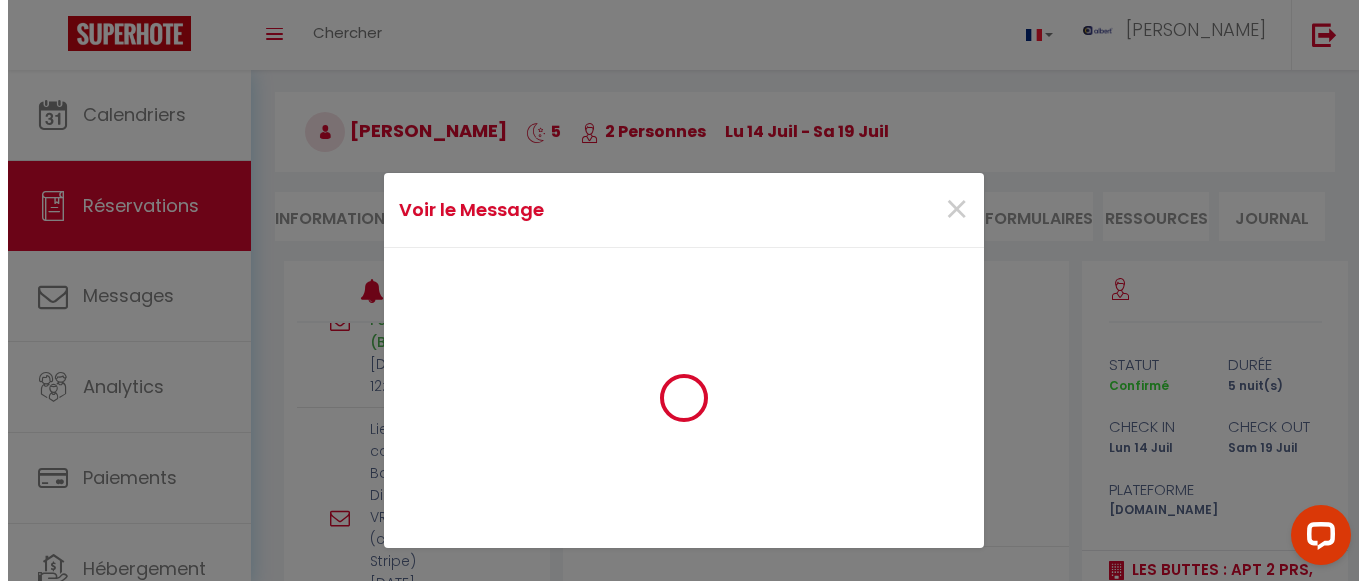 scroll, scrollTop: 659, scrollLeft: 0, axis: vertical 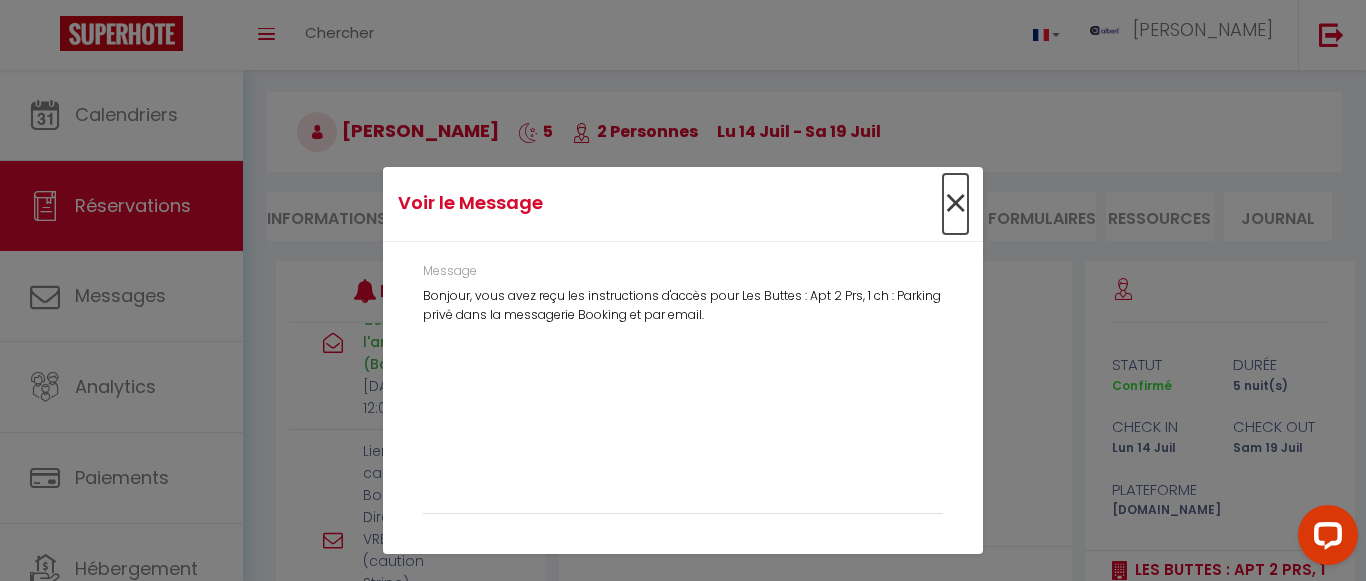 click on "×" at bounding box center (955, 204) 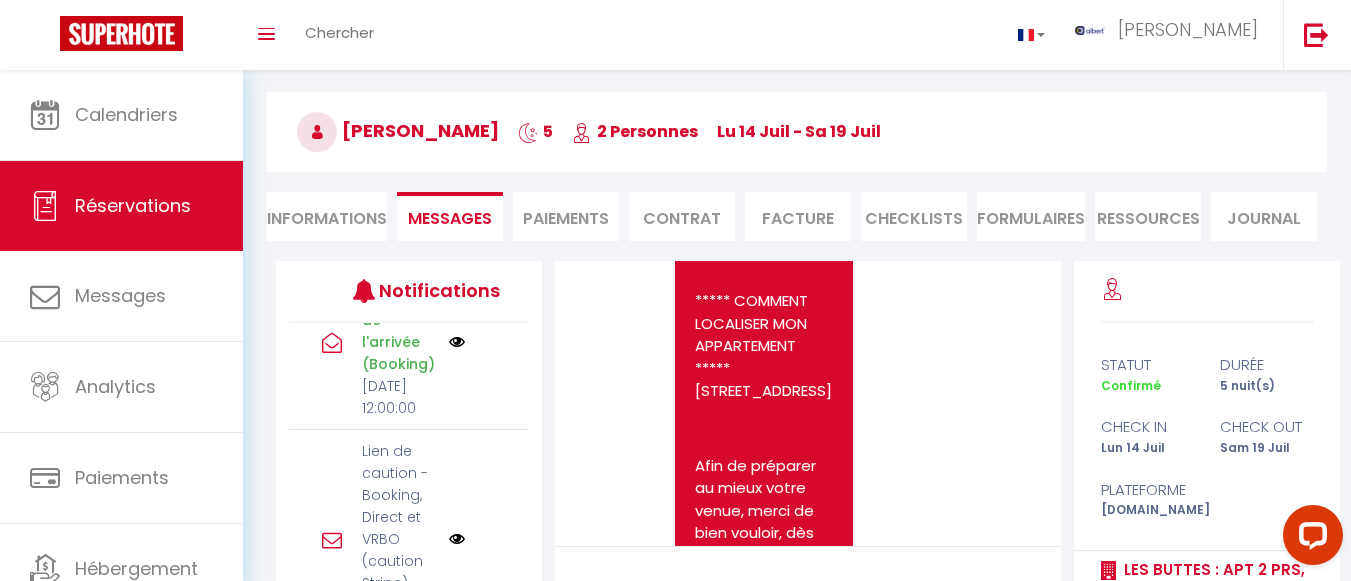 scroll, scrollTop: 681, scrollLeft: 0, axis: vertical 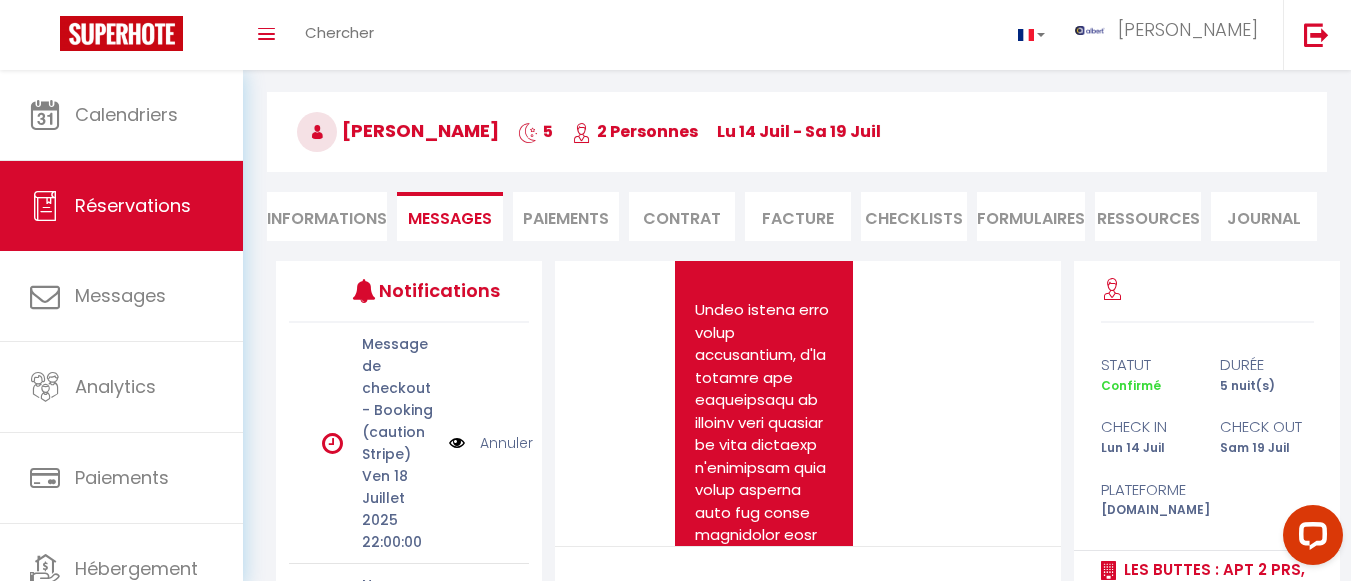 click at bounding box center (457, 443) 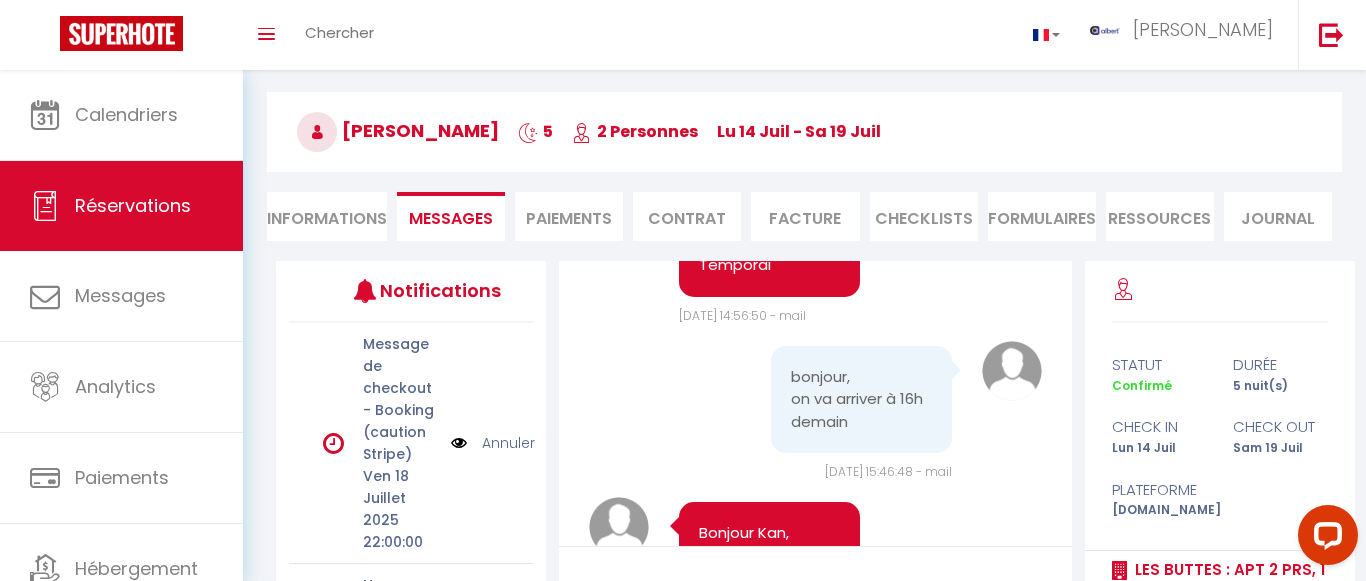 scroll, scrollTop: 11945, scrollLeft: 0, axis: vertical 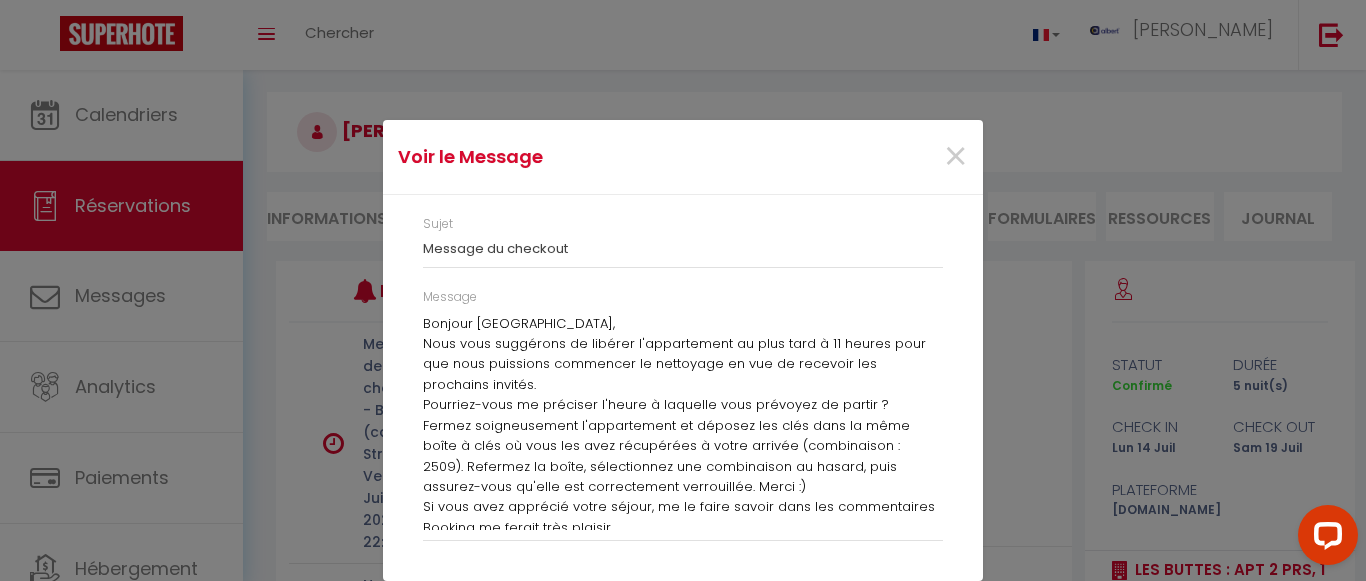 click on "Voir le Message
×
Sujet
Message du checkout
Message
Bonjour Kan Nam,
Nous vous suggérons de libérer l'appartement au plus tard à 11 heures pour que nous puissions commencer le nettoyage en vue de recevoir les prochains invités. Pourriez-vous me préciser l'heure à laquelle vous prévoyez de partir ? Fermez soigneusement l'appartement et déposez les clés dans la même boîte à clés où vous les avez récupérées à votre arrivée (combinaison : 2509). Refermez la boîte, sélectionnez une combinaison au hasard, puis assurez-vous qu'elle est correctement verrouillée. Merci :) Si vous avez apprécié votre séjour, me le faire savoir dans les commentaires Booking me ferait très plaisir. Merci Bonne soirée, à bientôt
Corentin" at bounding box center [683, 290] 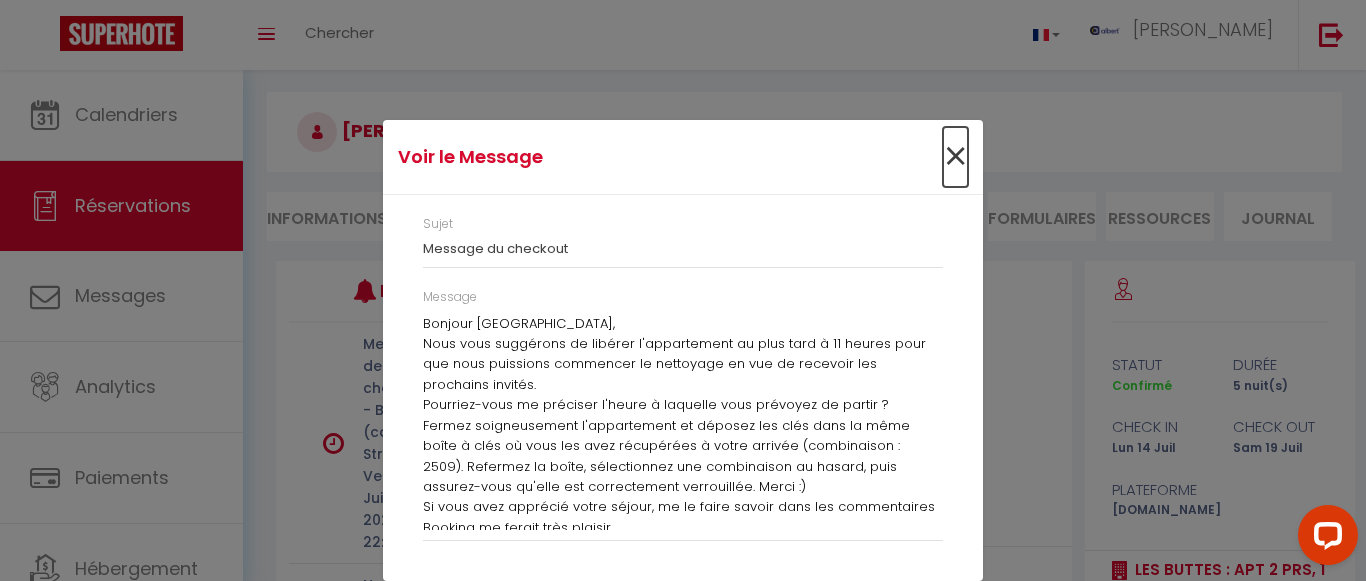 click on "×" at bounding box center (955, 157) 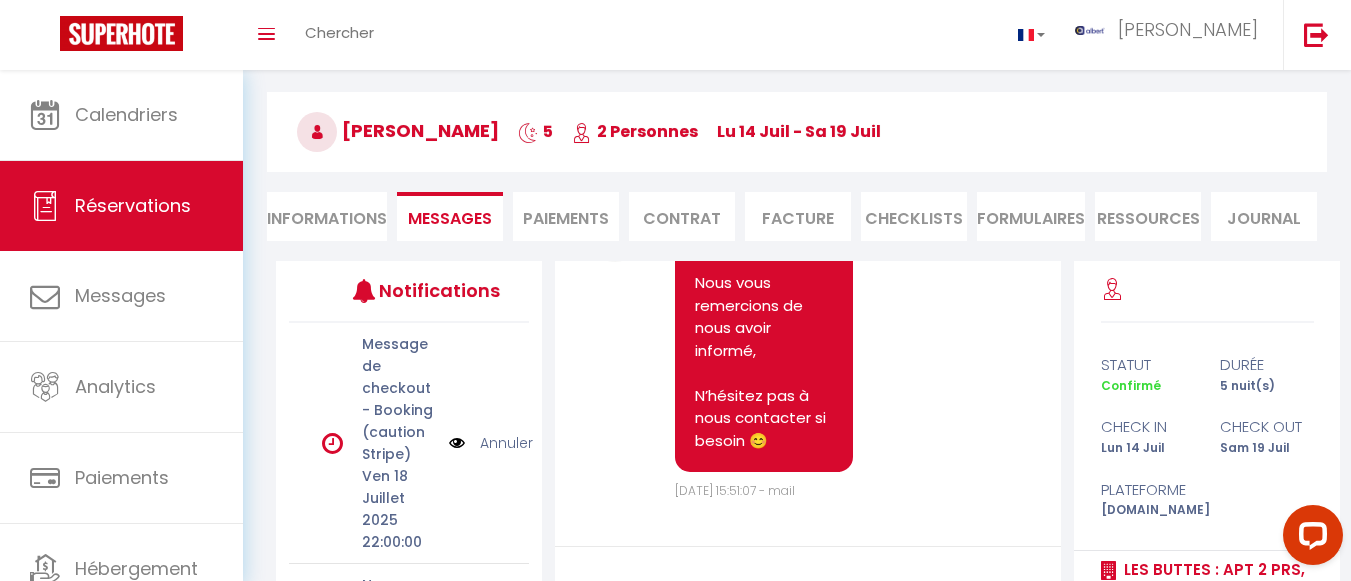 scroll, scrollTop: 13860, scrollLeft: 0, axis: vertical 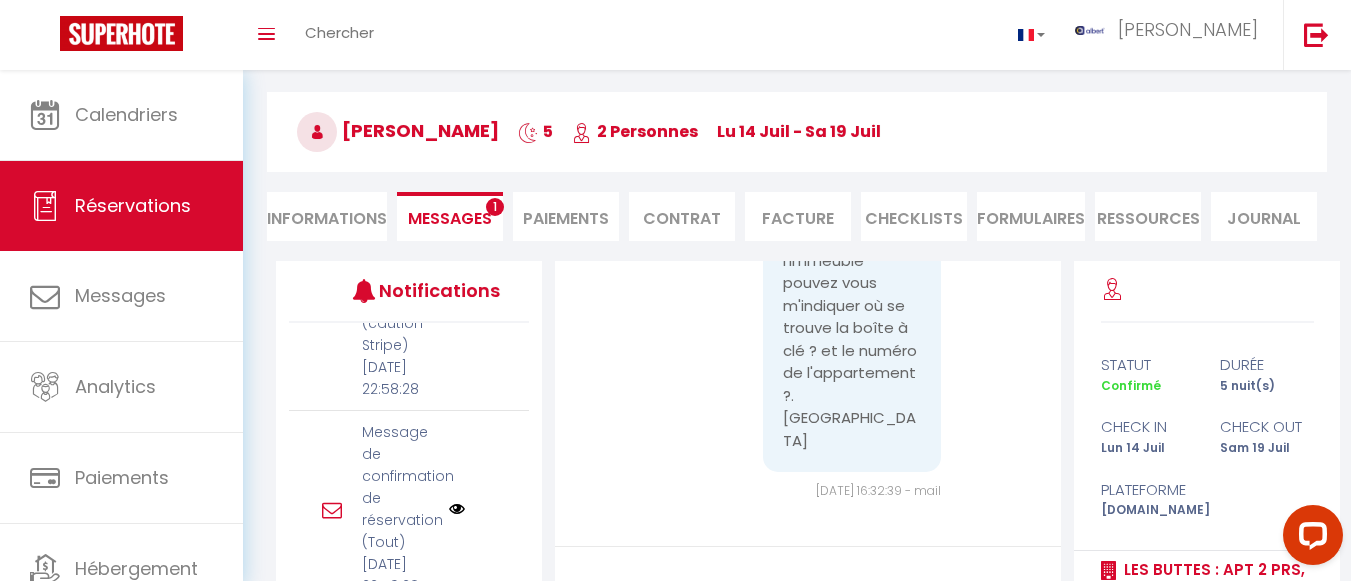 drag, startPoint x: 696, startPoint y: 412, endPoint x: 808, endPoint y: 348, distance: 128.99612 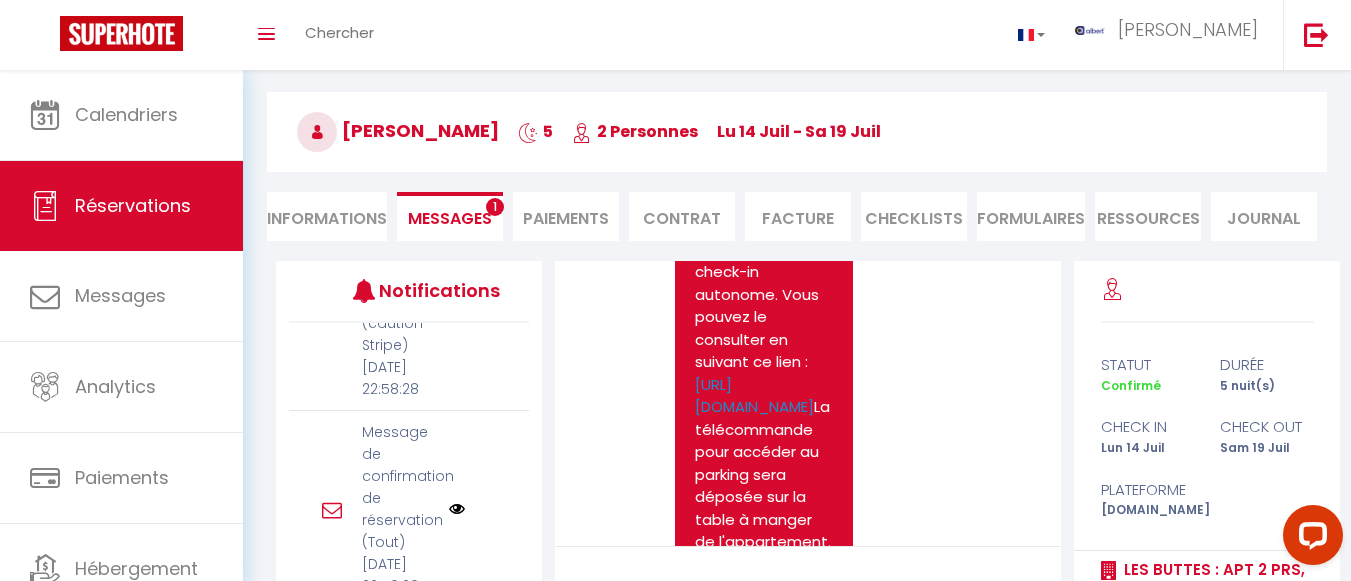 scroll, scrollTop: 8892, scrollLeft: 0, axis: vertical 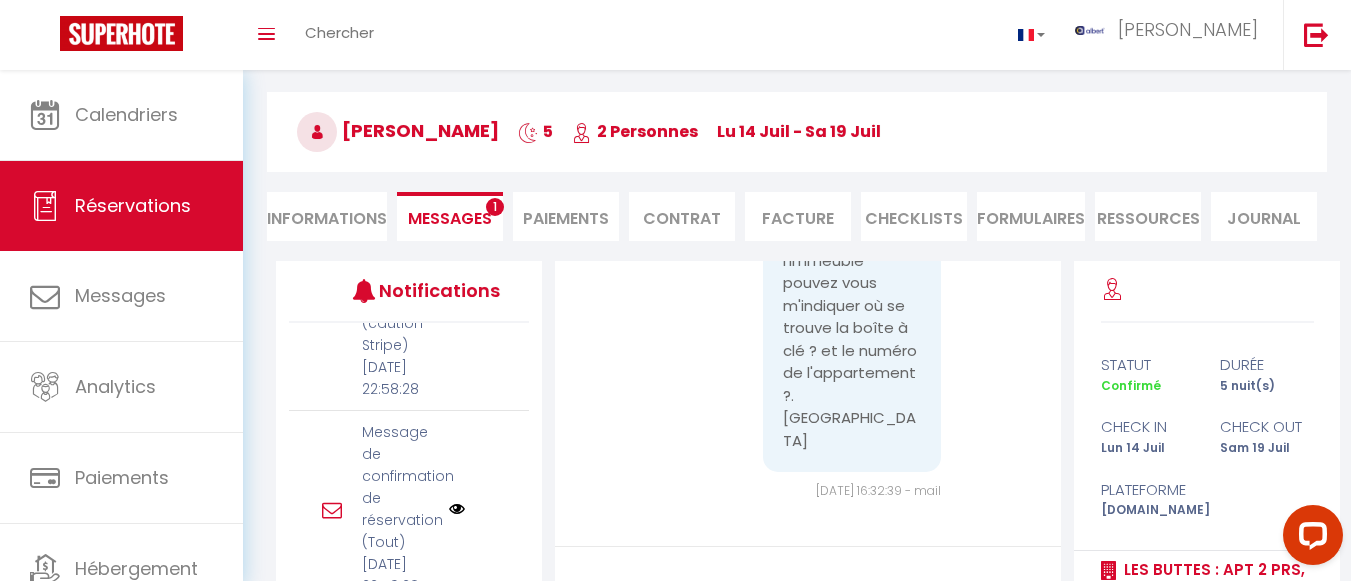 drag, startPoint x: 695, startPoint y: 326, endPoint x: 877, endPoint y: 327, distance: 182.00275 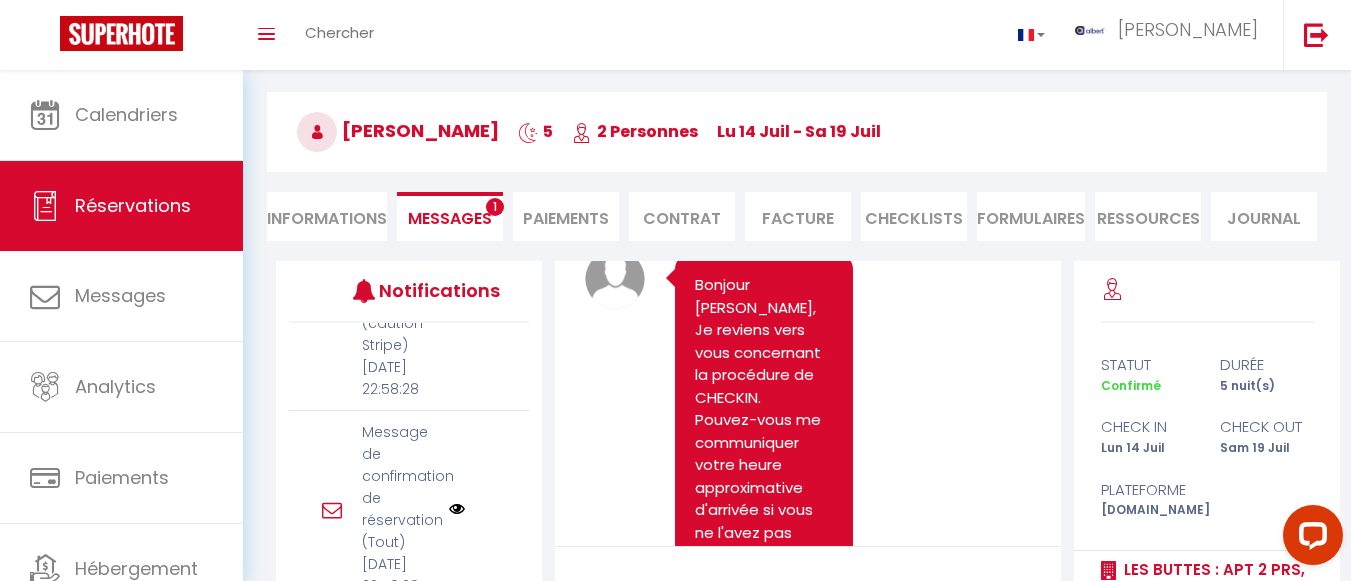 scroll, scrollTop: 8805, scrollLeft: 0, axis: vertical 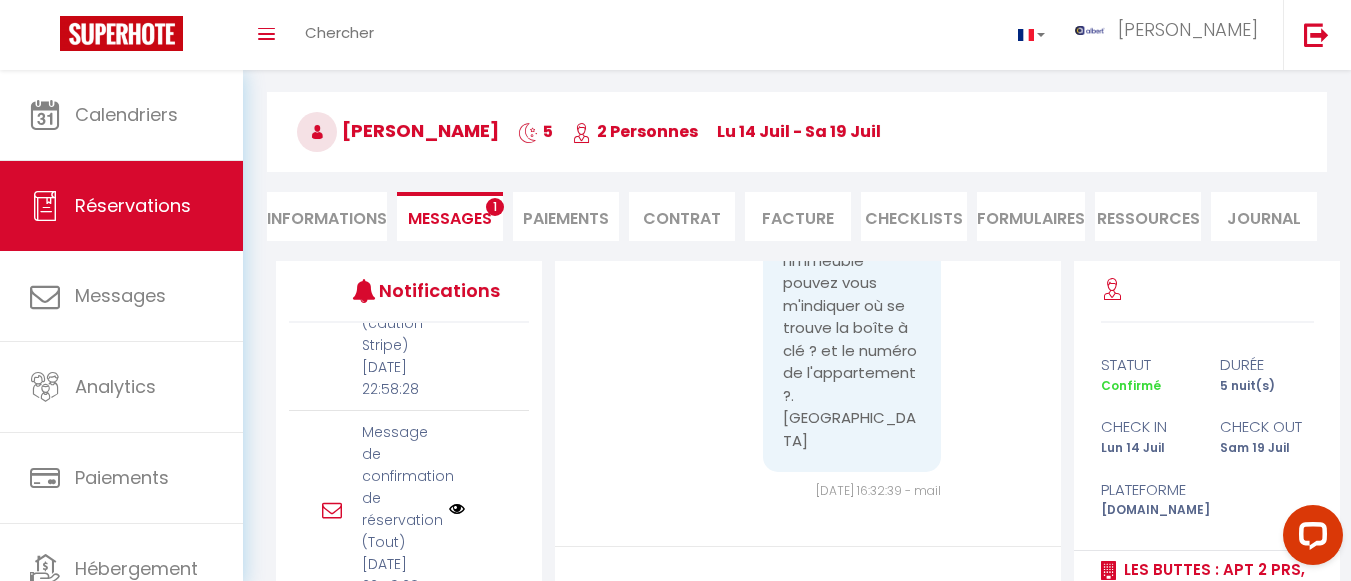 drag, startPoint x: 693, startPoint y: 407, endPoint x: 817, endPoint y: 413, distance: 124.14507 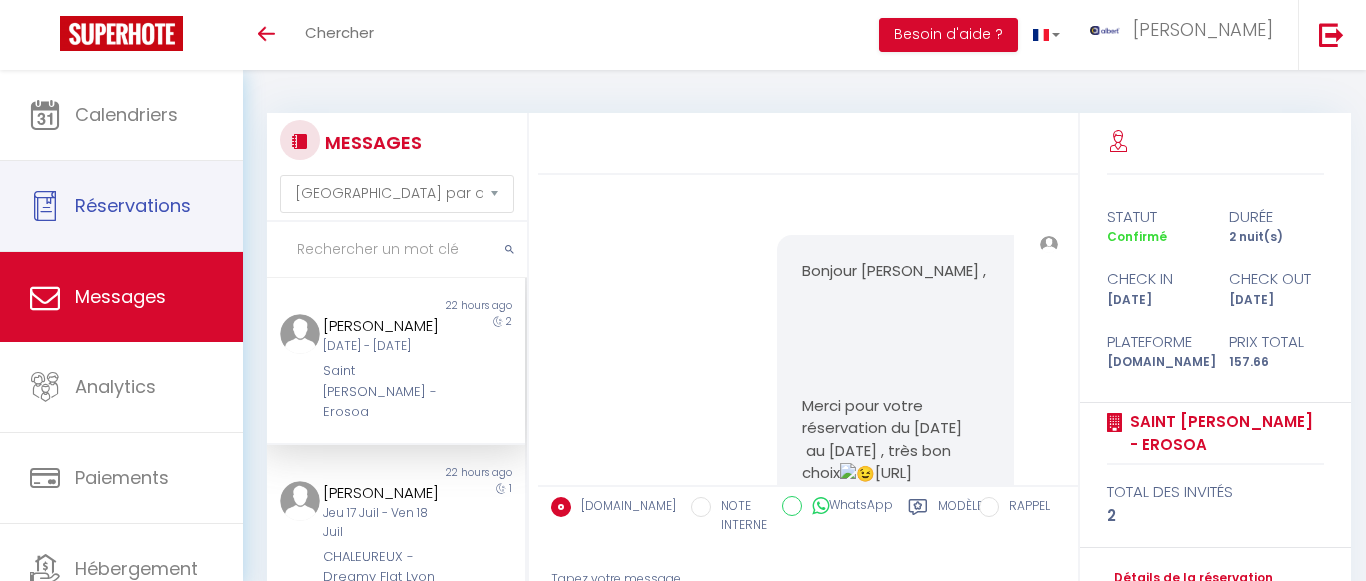 select on "message" 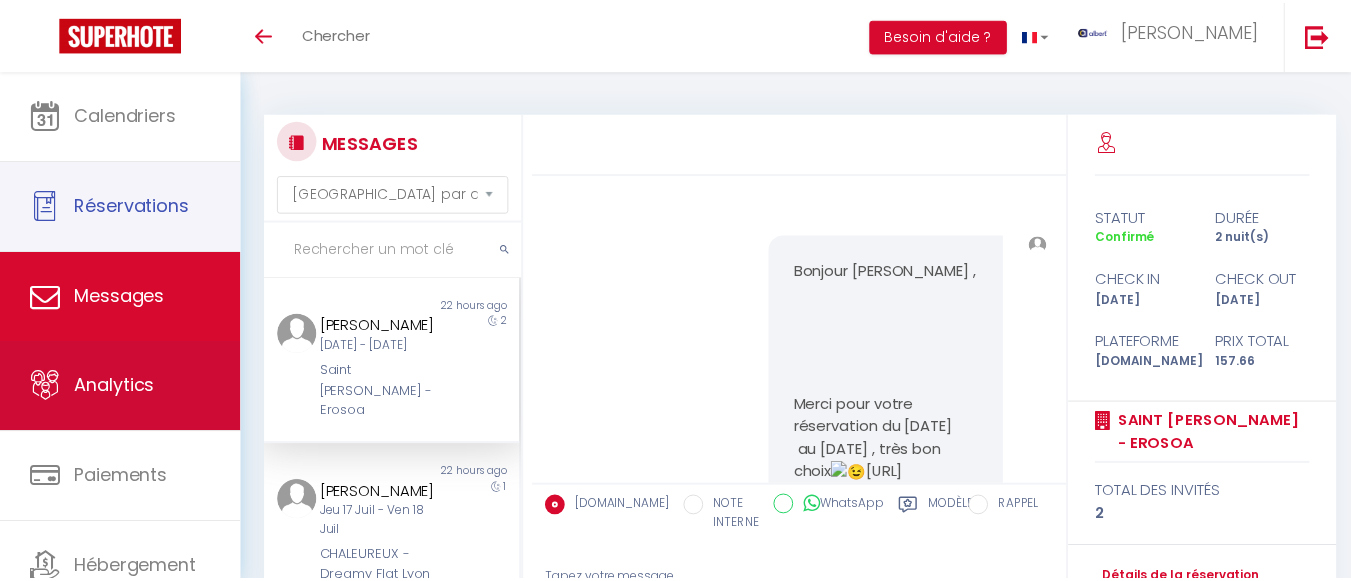 scroll, scrollTop: 0, scrollLeft: 0, axis: both 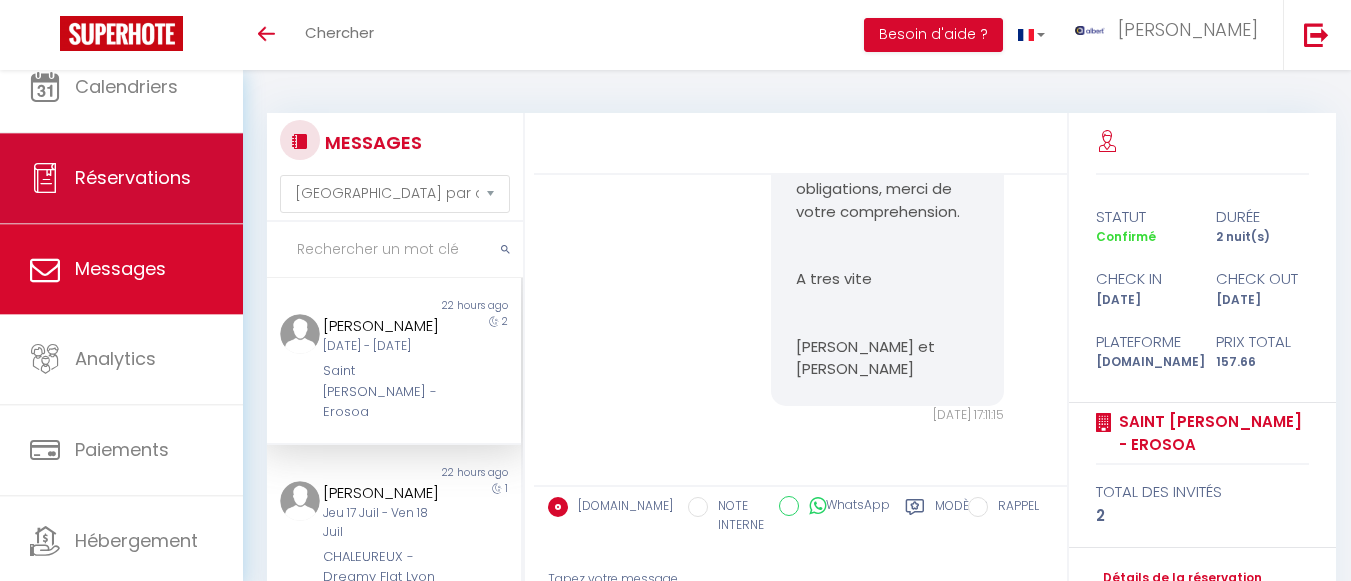 click on "Réservations" at bounding box center (133, 177) 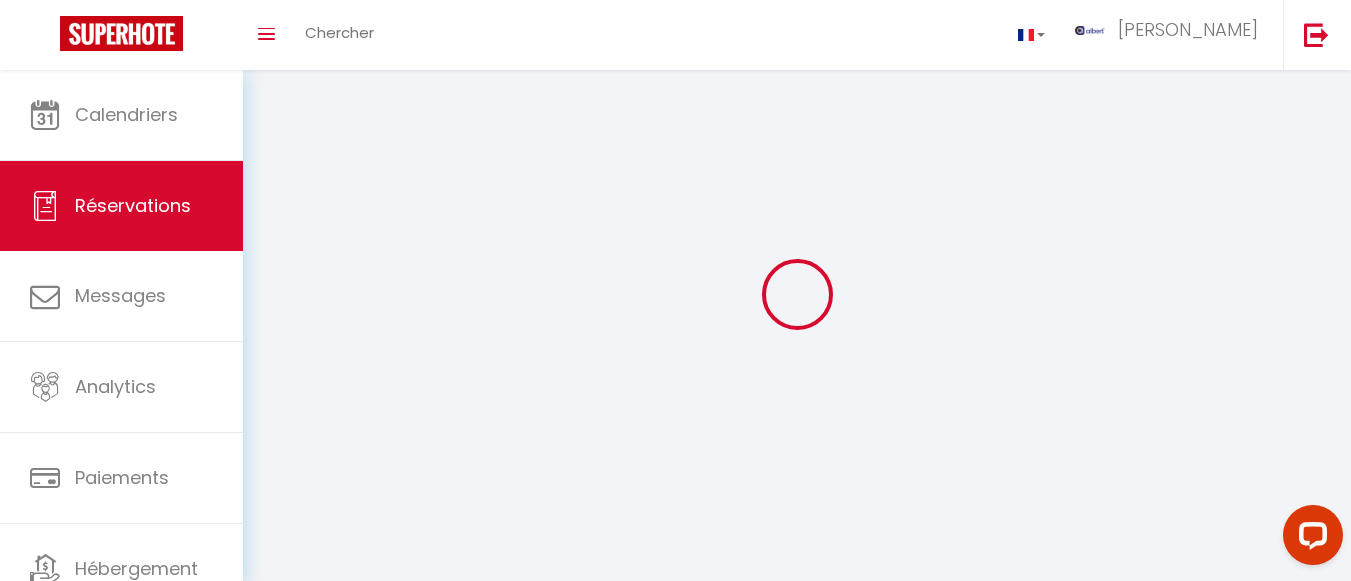scroll, scrollTop: 0, scrollLeft: 0, axis: both 